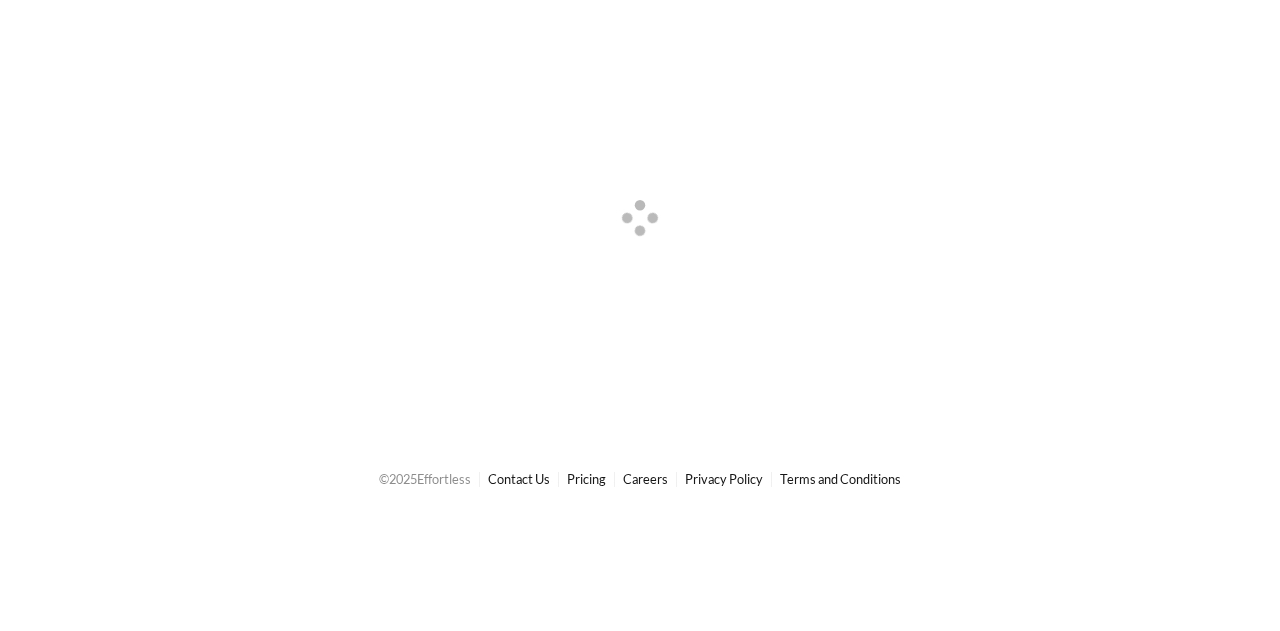 scroll, scrollTop: 0, scrollLeft: 0, axis: both 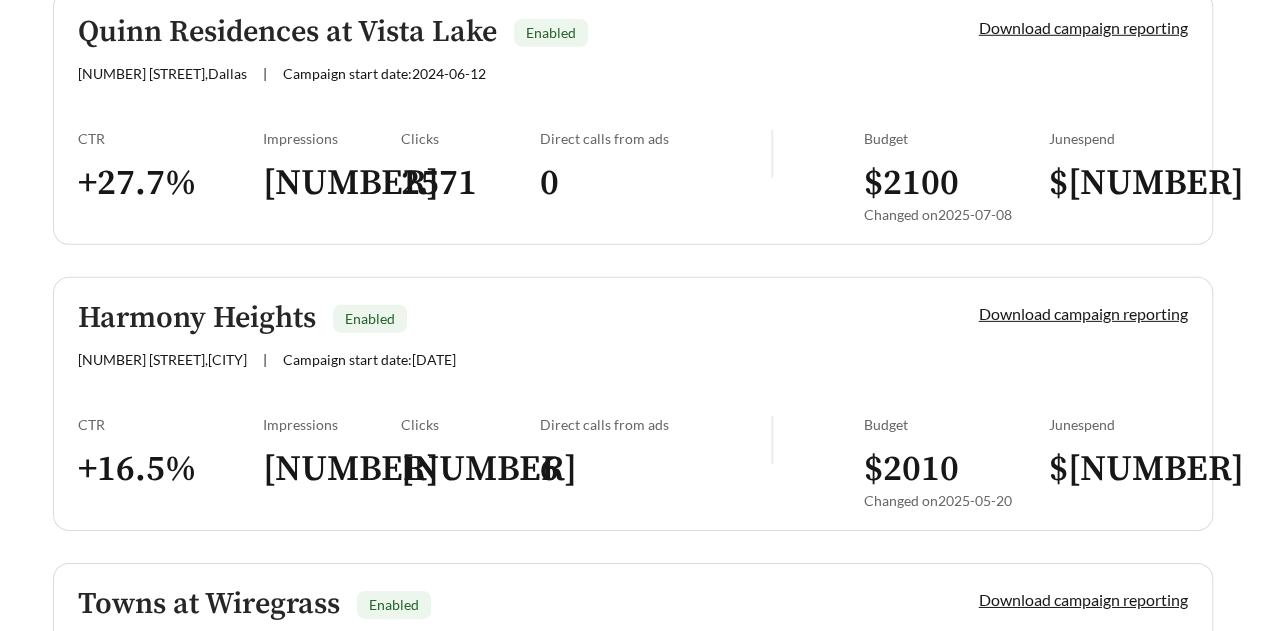 click on "[NUMBER] [STREET] , [CITY] | Campaign start date: [DATE]" at bounding box center (494, 335) 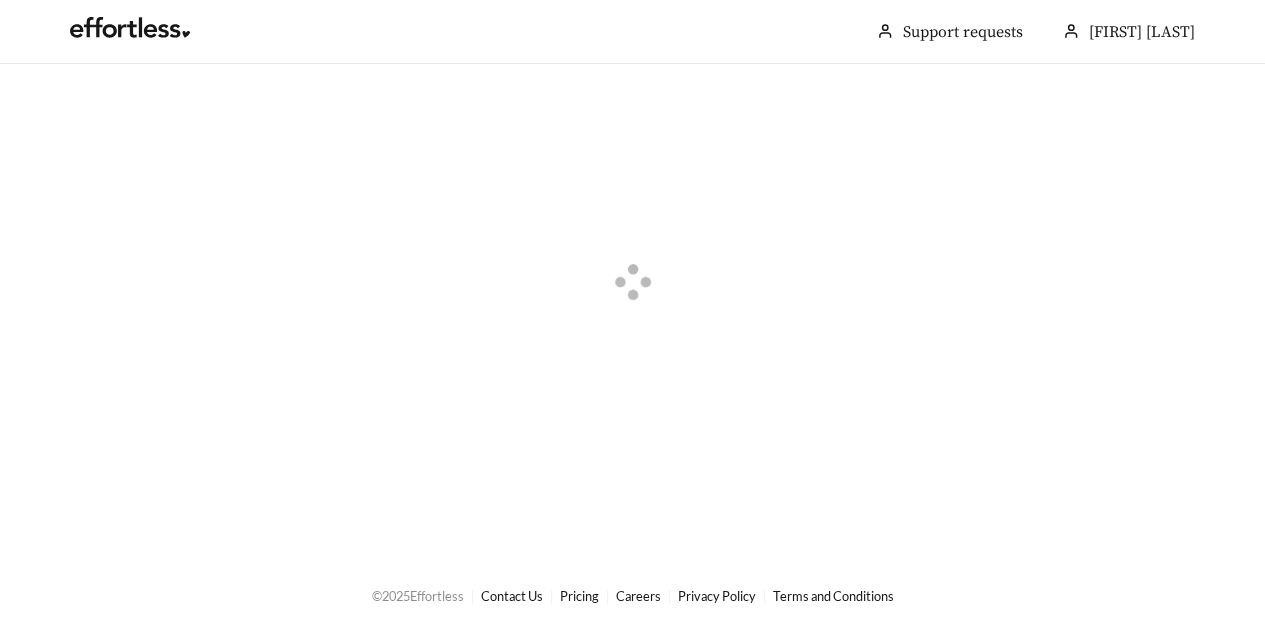 scroll, scrollTop: 0, scrollLeft: 0, axis: both 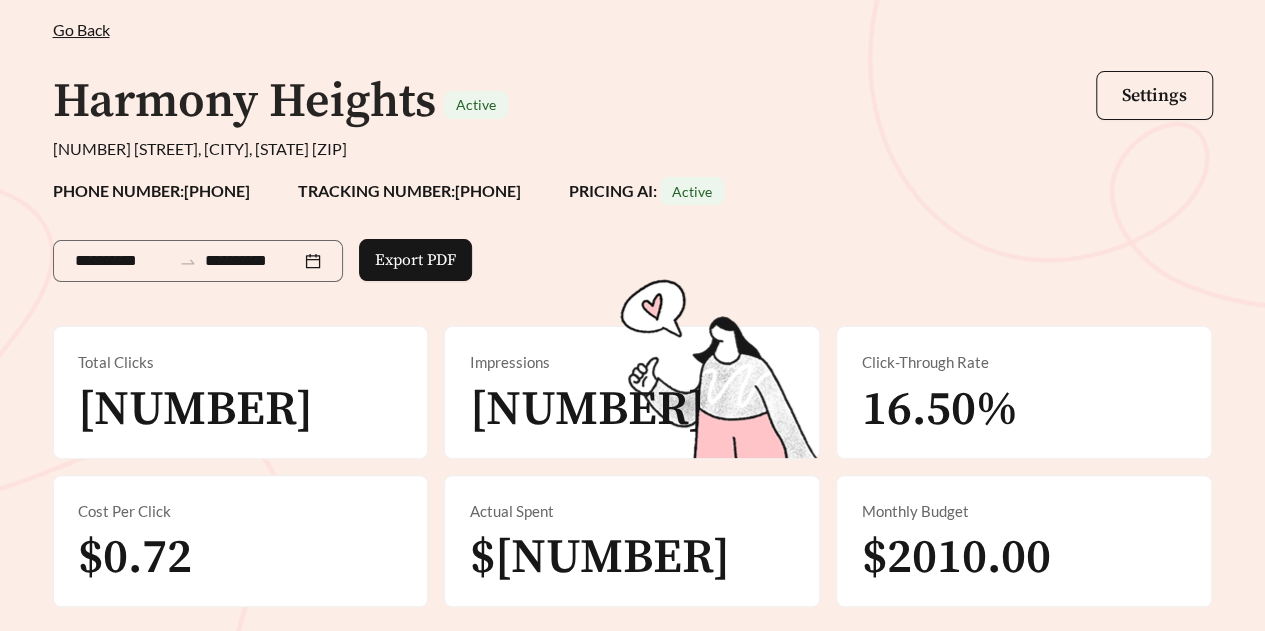 click on "Go Back" at bounding box center [81, 29] 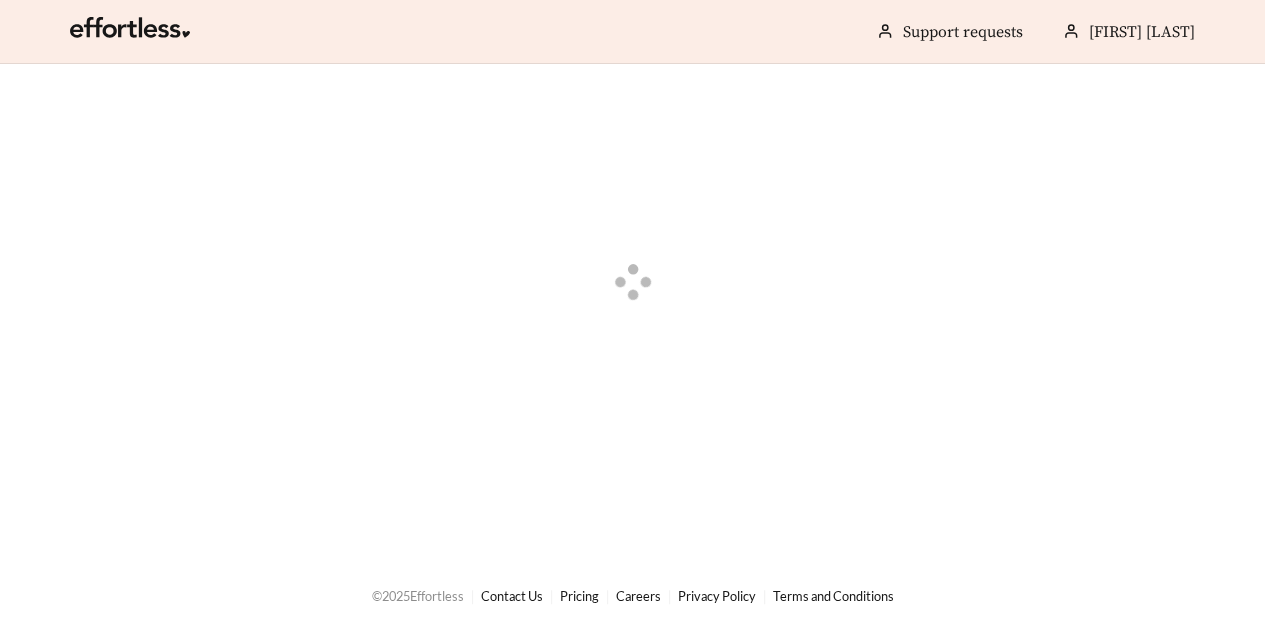 scroll, scrollTop: 0, scrollLeft: 0, axis: both 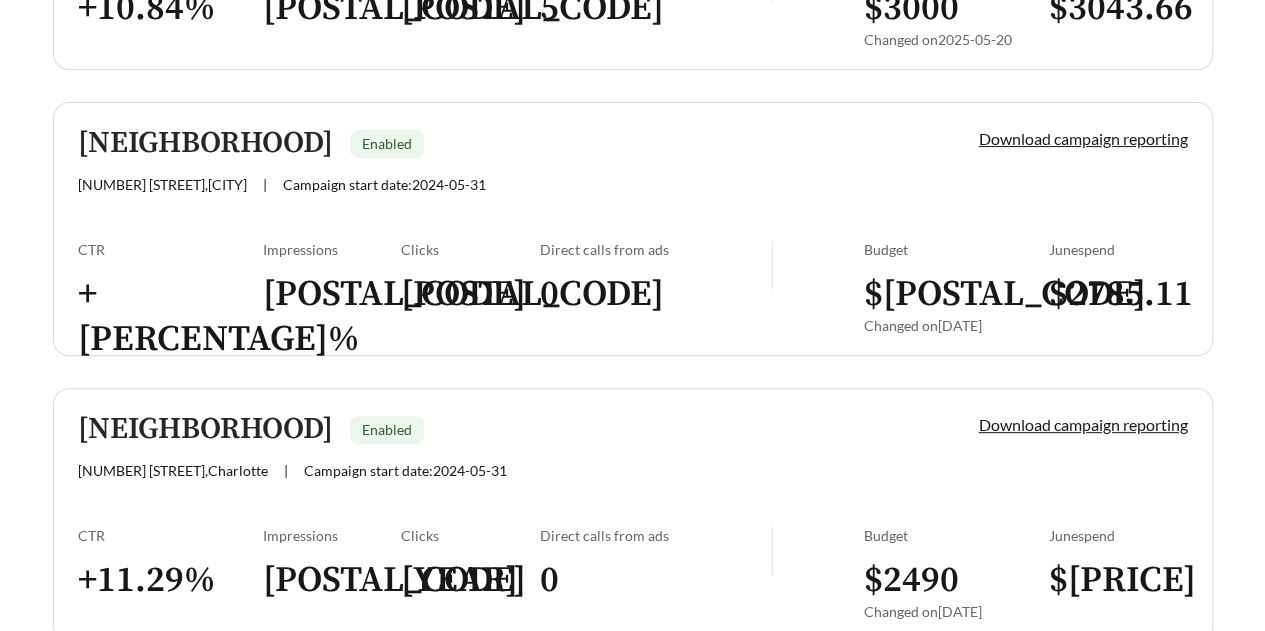 click on "Tyger Pointe Enabled  419 Thomas Alley ,  Moore  |  Campaign start date:  2024-05-31 Download campaign reporting CTR + 13.33 % Impressions 19702 Clicks 2626 Direct calls from ads 0 Budget $ 2760 Changed on  2025-03-10 June  spend $ 2785.11" at bounding box center [633, 229] 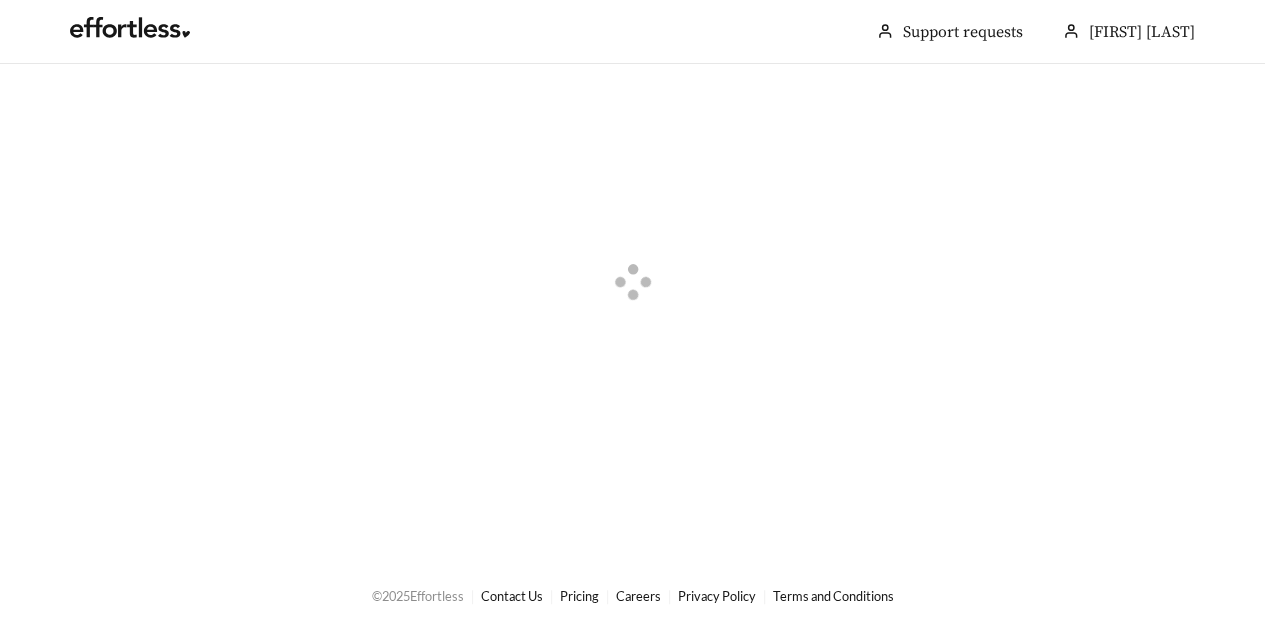 scroll, scrollTop: 0, scrollLeft: 0, axis: both 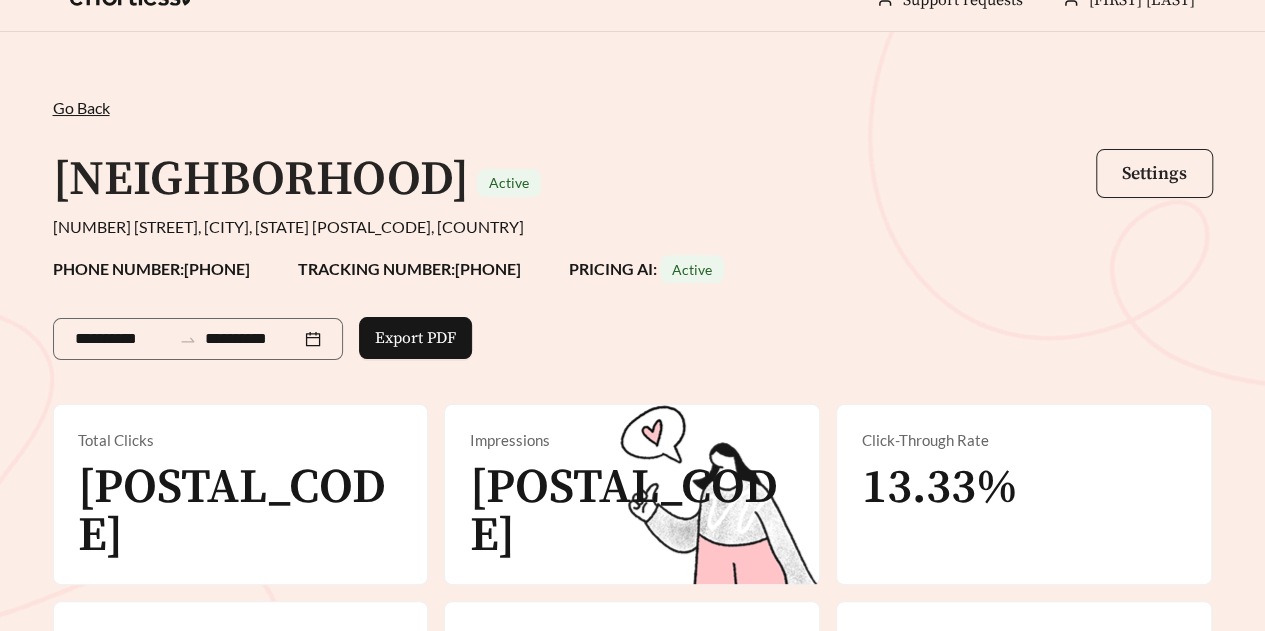 drag, startPoint x: 1153, startPoint y: 179, endPoint x: 1178, endPoint y: 169, distance: 26.925823 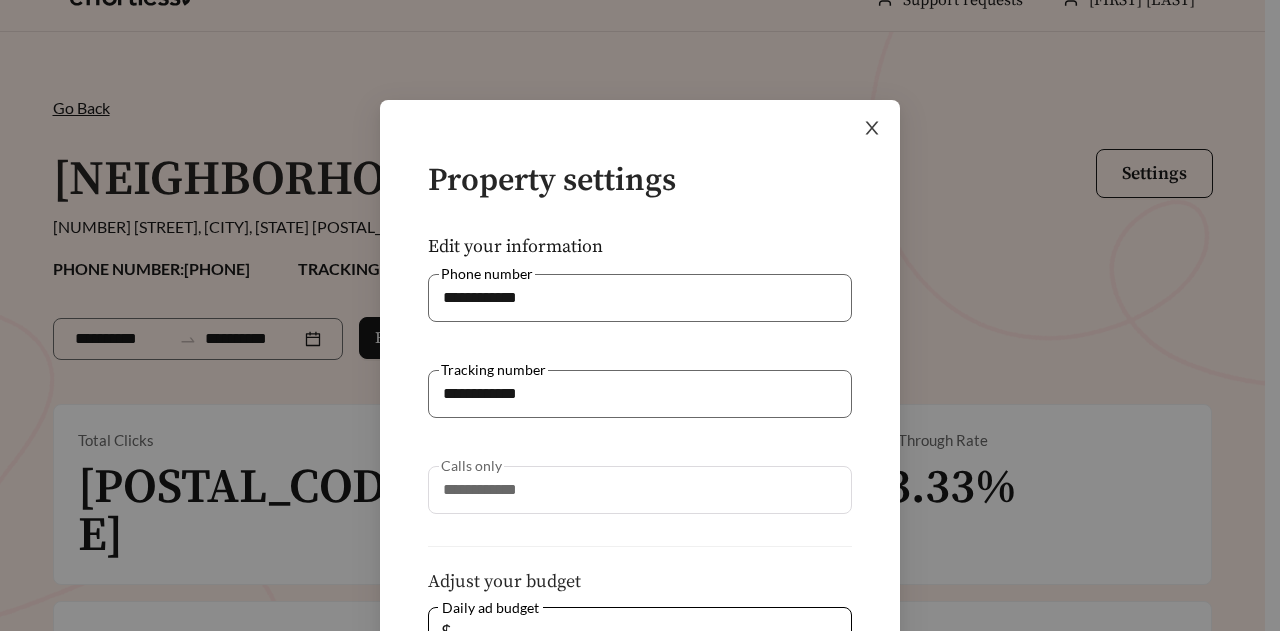 click at bounding box center [872, 128] 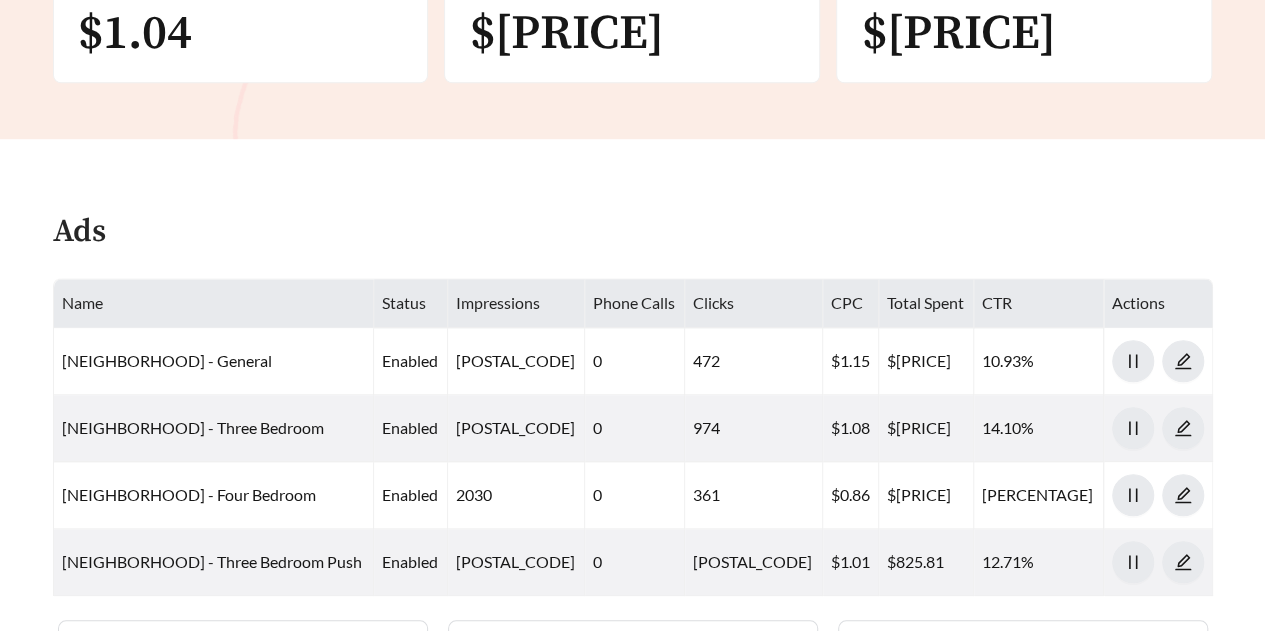 scroll, scrollTop: 676, scrollLeft: 0, axis: vertical 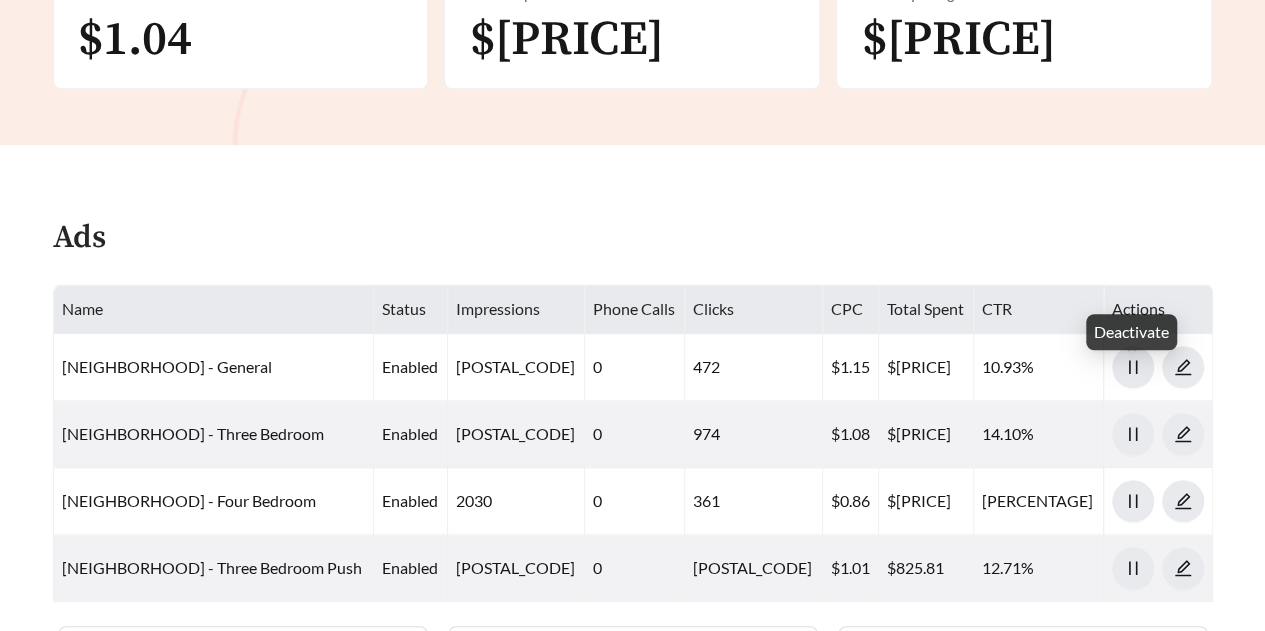 click on "Deactivate" at bounding box center [1131, 332] 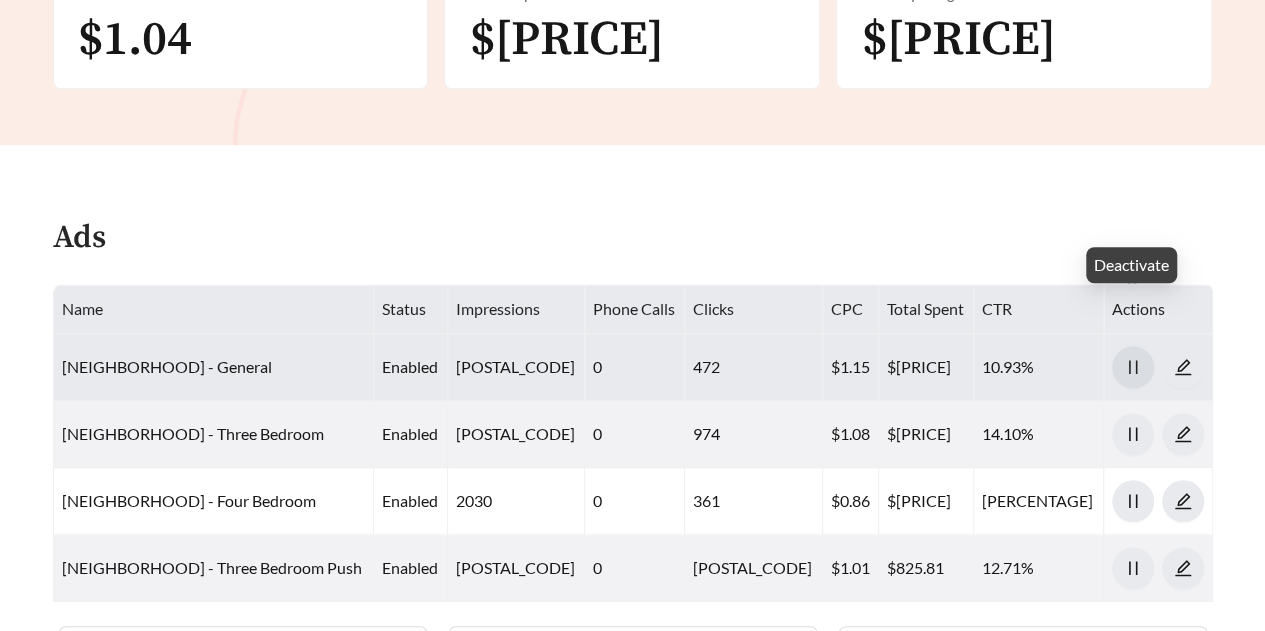 click at bounding box center (1132, 367) 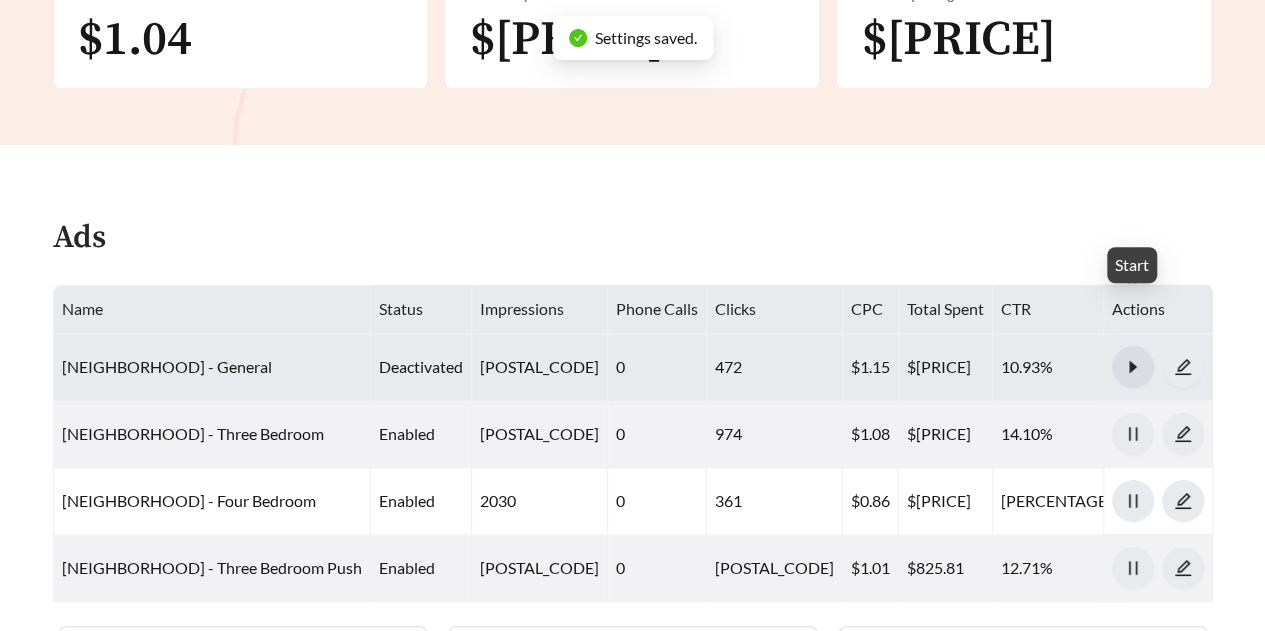 click at bounding box center [1132, 366] 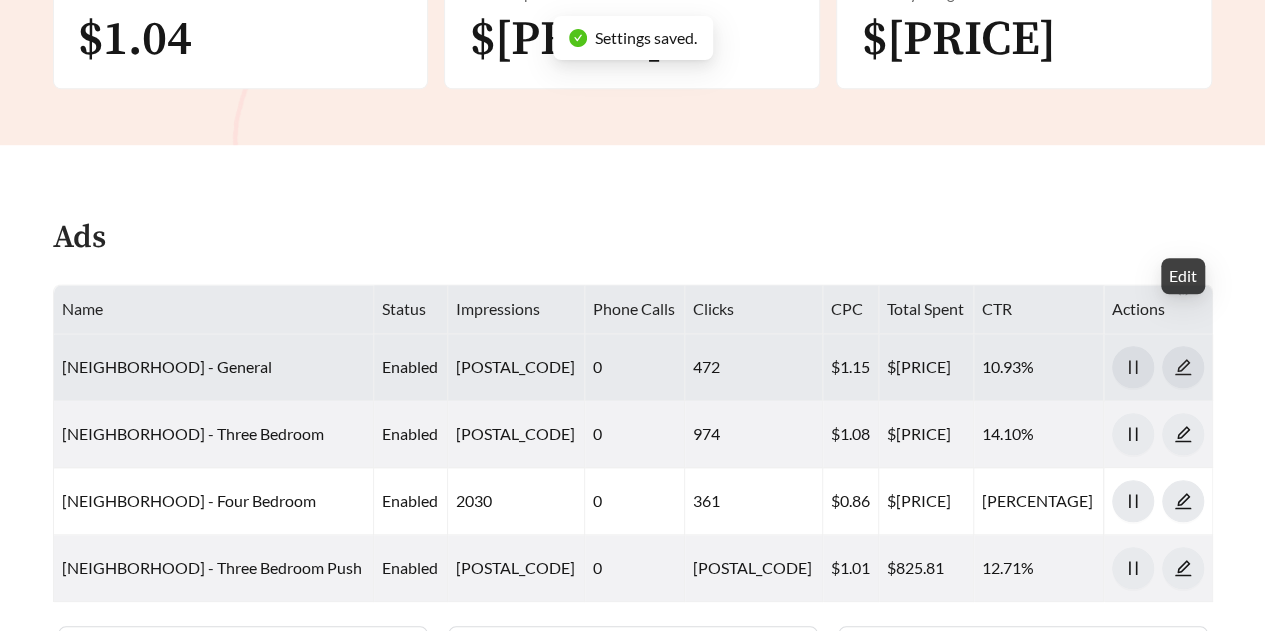 click at bounding box center [1183, 367] 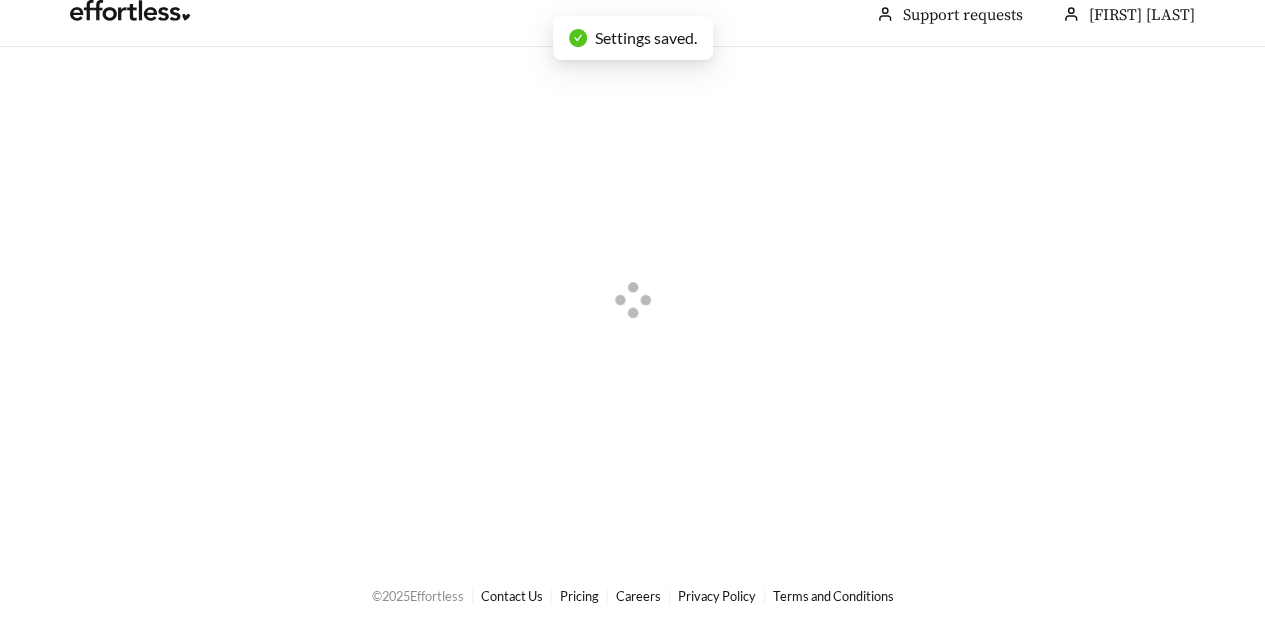 scroll, scrollTop: 0, scrollLeft: 0, axis: both 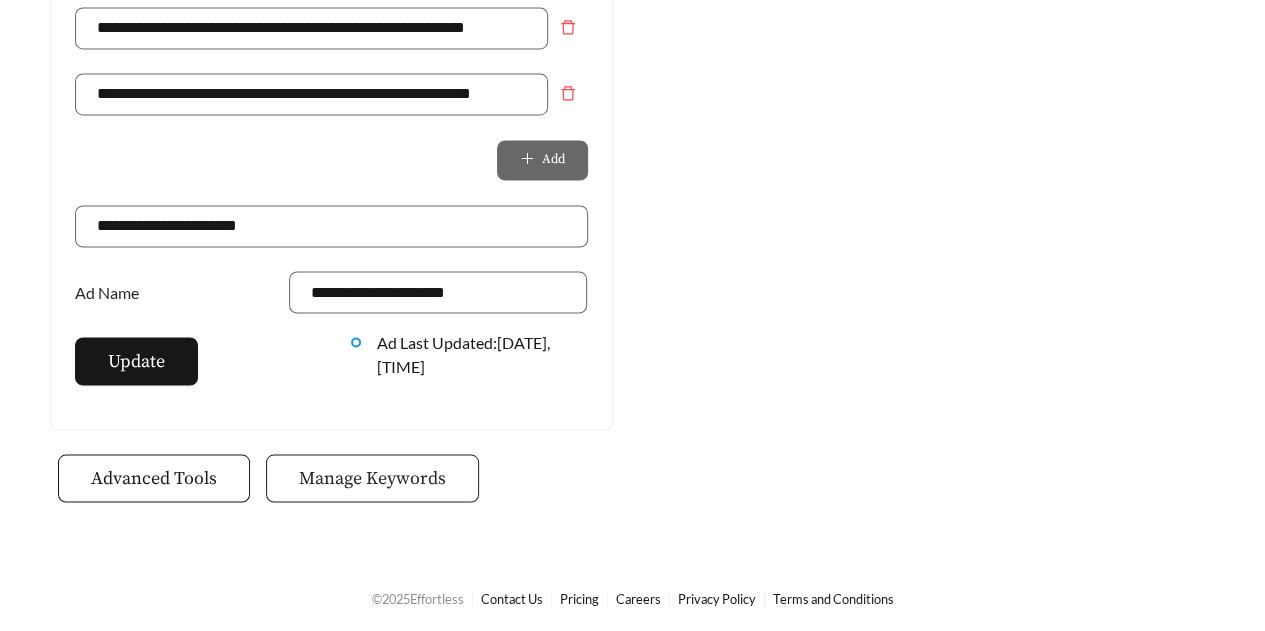 click on "Manage Keywords" at bounding box center (154, 477) 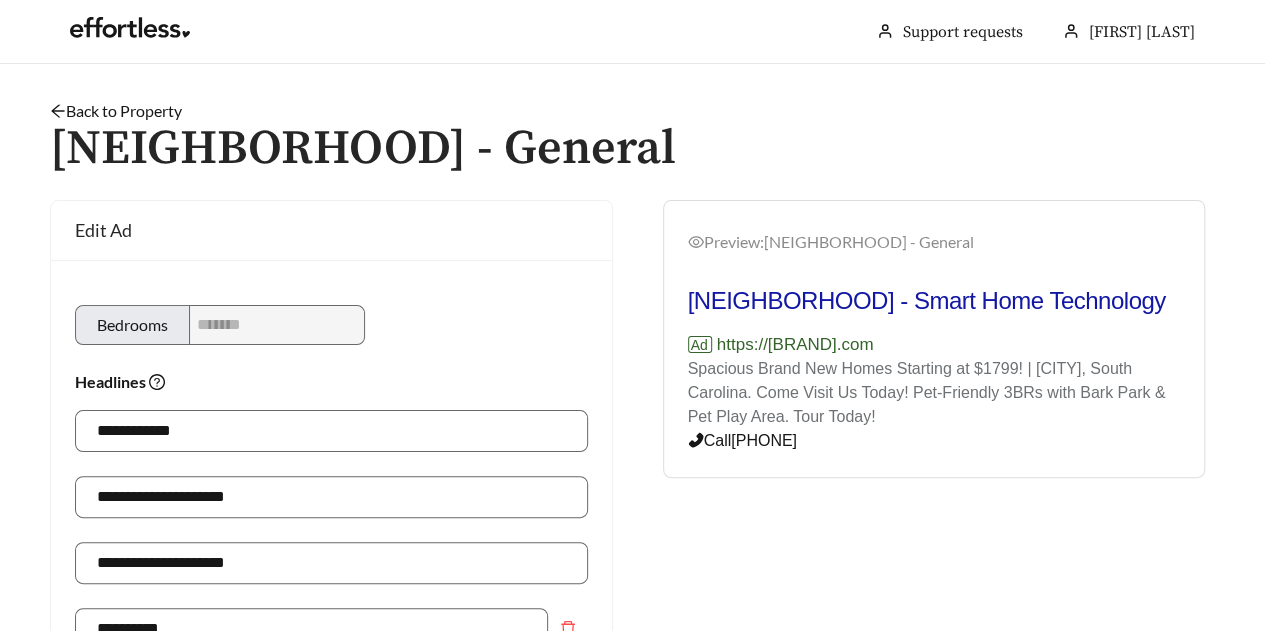 scroll, scrollTop: 1631, scrollLeft: 0, axis: vertical 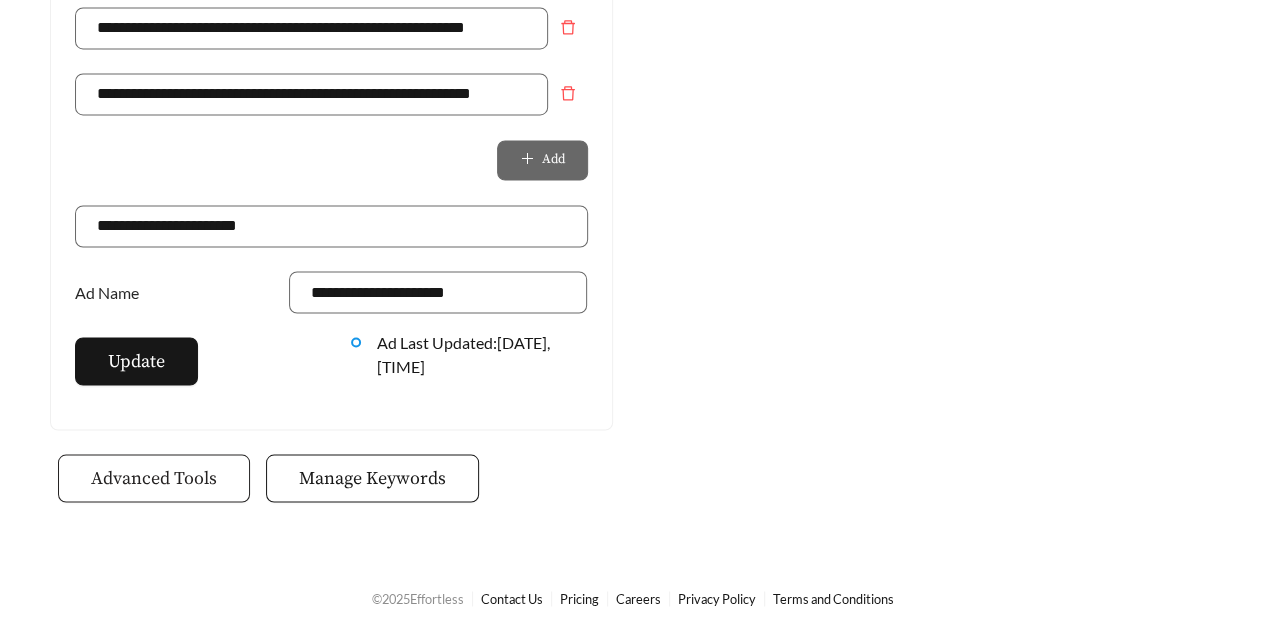 click on "Advanced Tools" at bounding box center [154, 477] 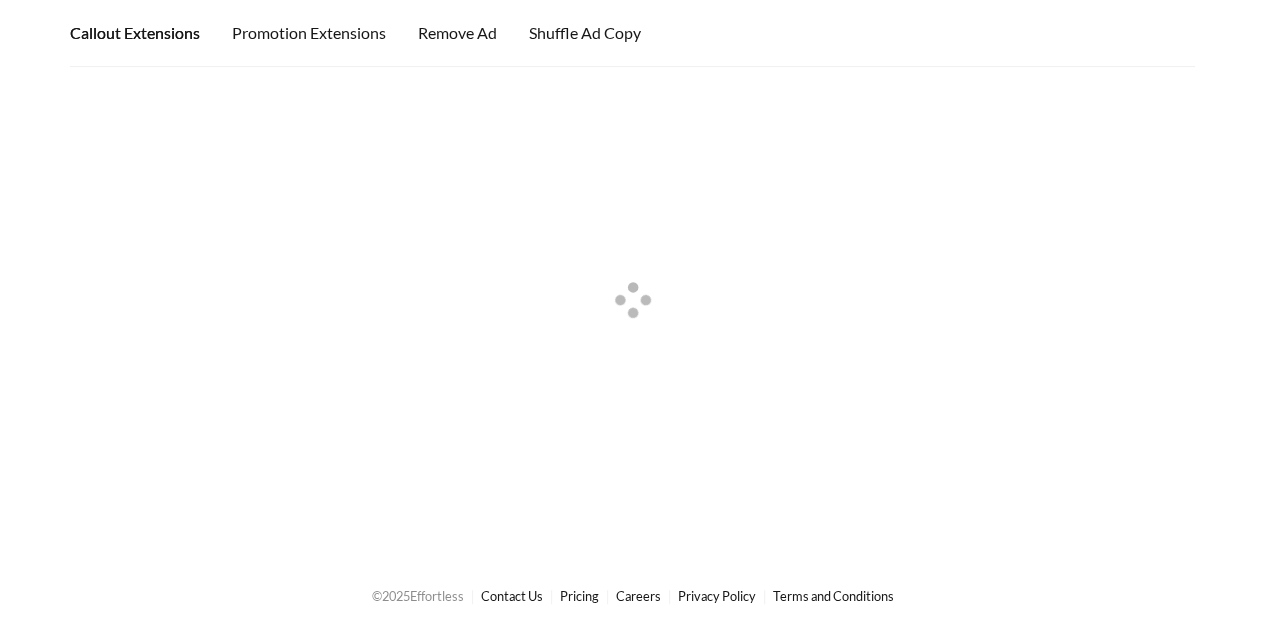 scroll, scrollTop: 0, scrollLeft: 0, axis: both 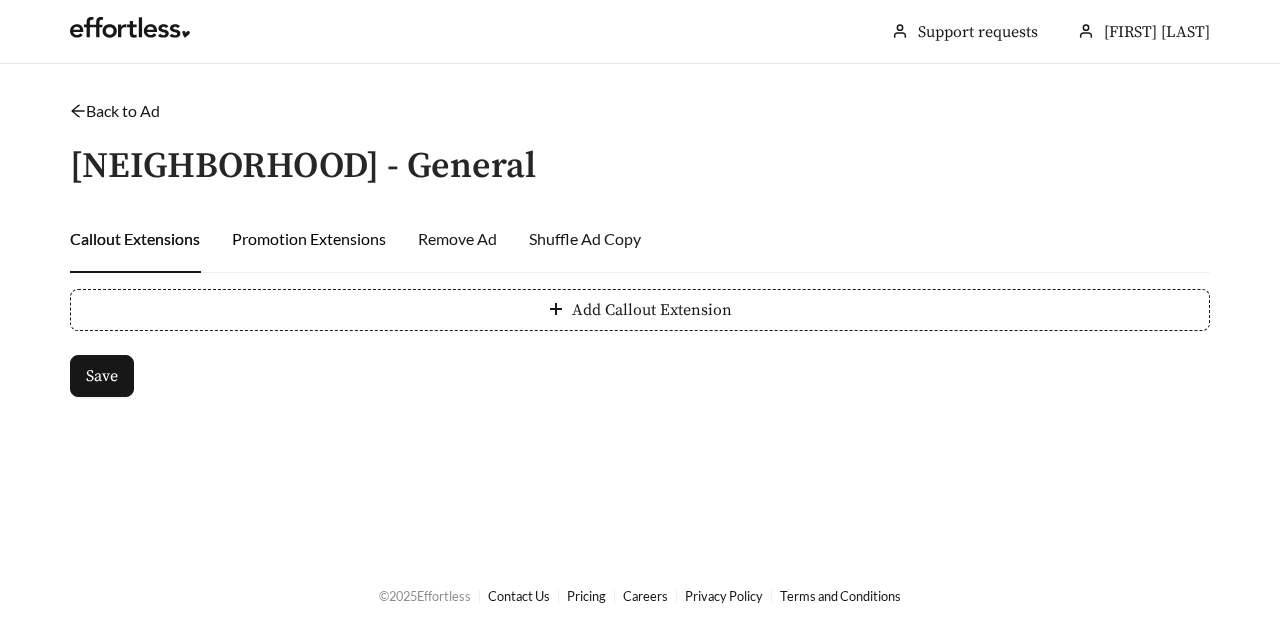 click on "Promotion Extensions" at bounding box center [309, 239] 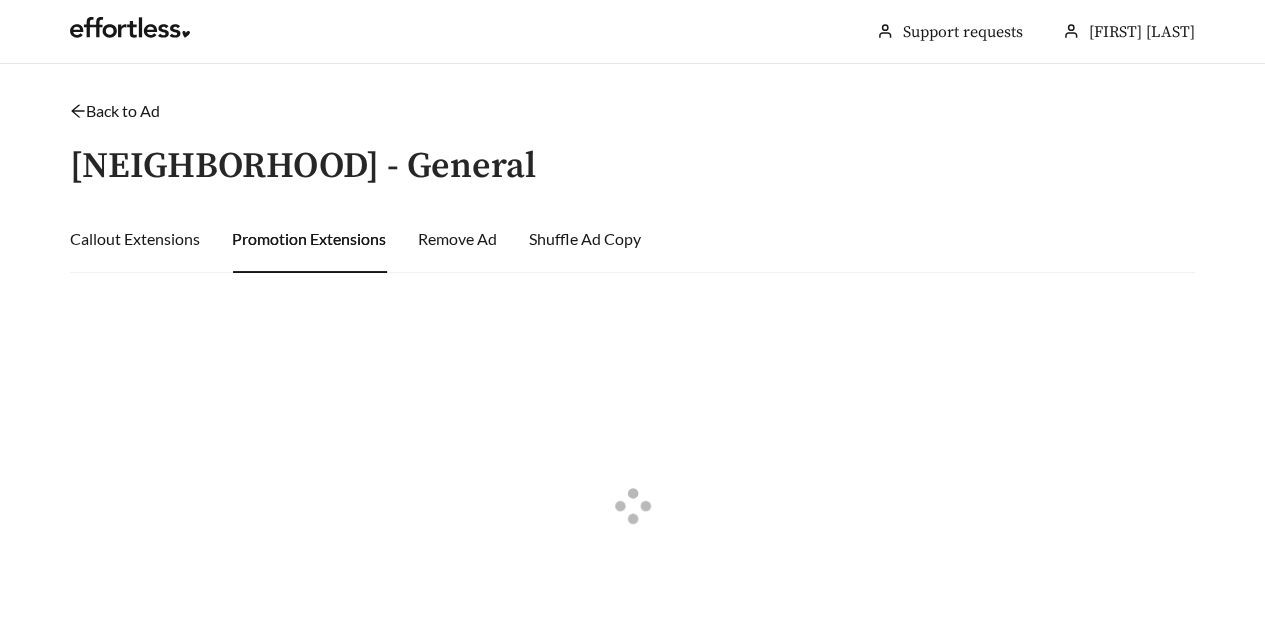click on "Back to Ad" at bounding box center [115, 110] 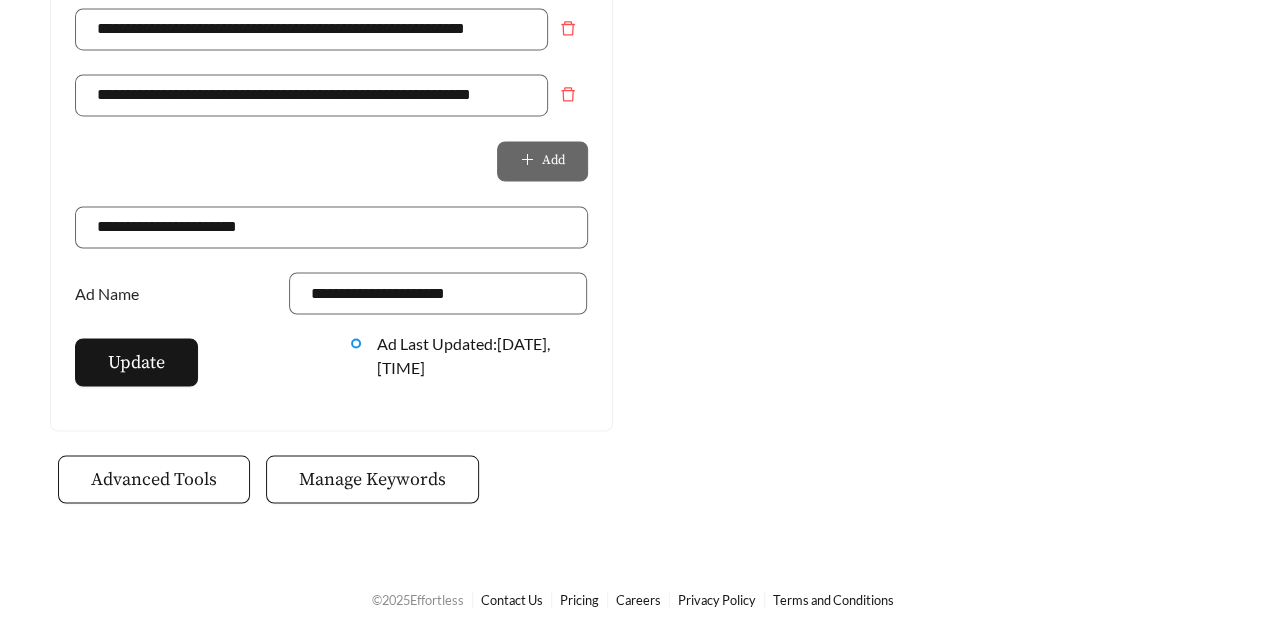 scroll, scrollTop: 1631, scrollLeft: 0, axis: vertical 